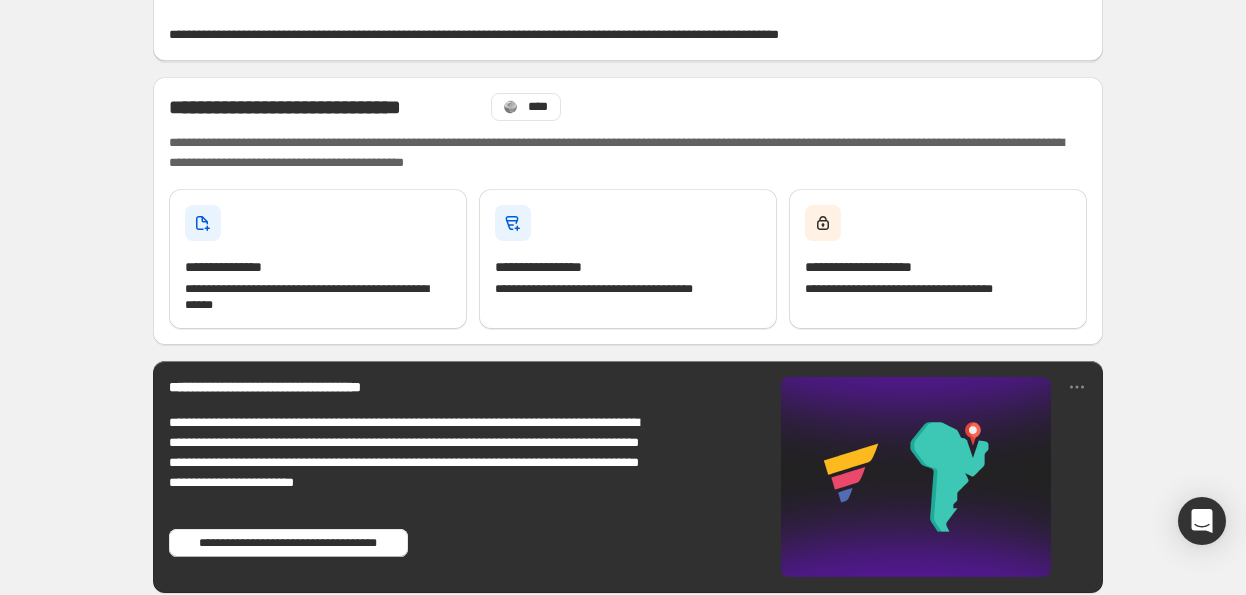 scroll, scrollTop: 100, scrollLeft: 0, axis: vertical 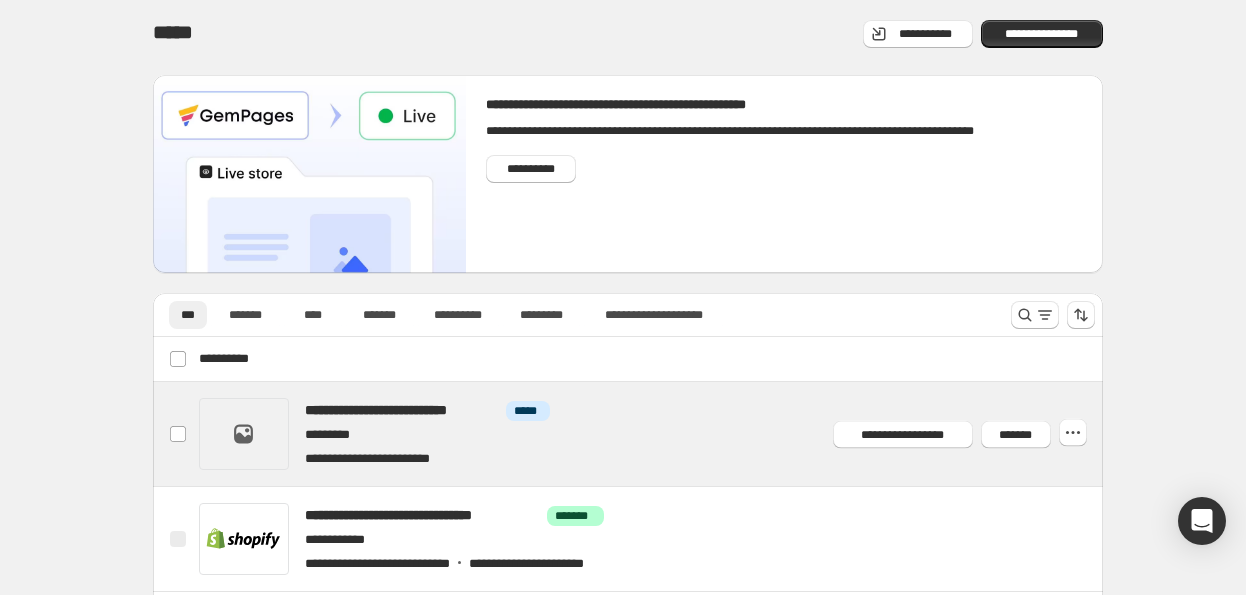 click at bounding box center [651, 434] 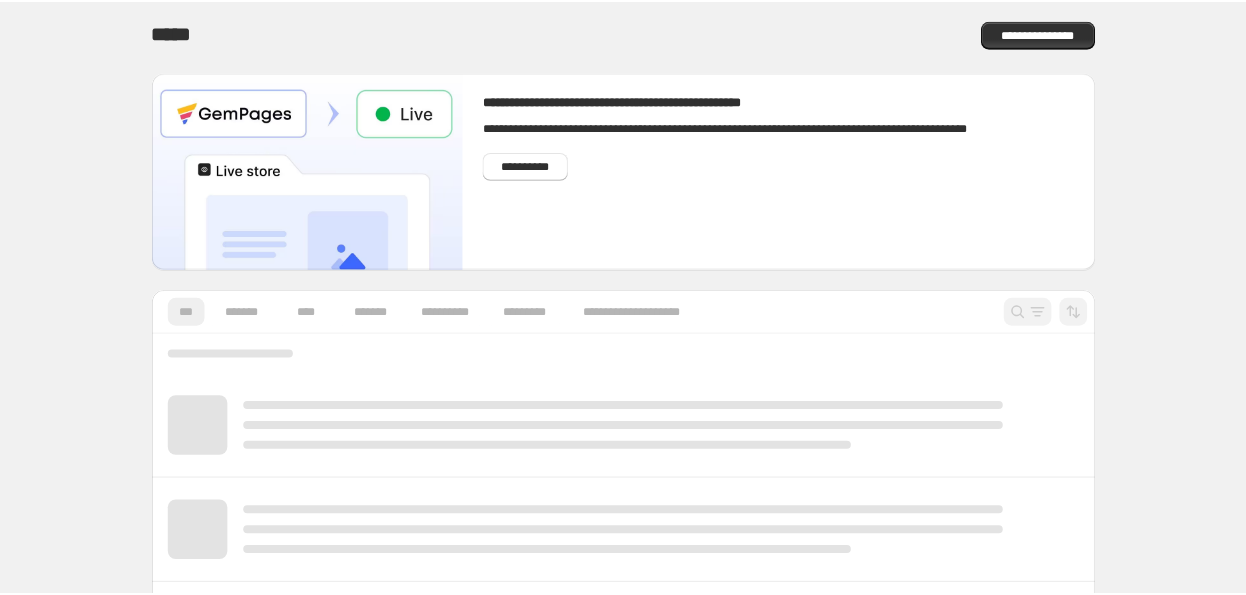 scroll, scrollTop: 0, scrollLeft: 0, axis: both 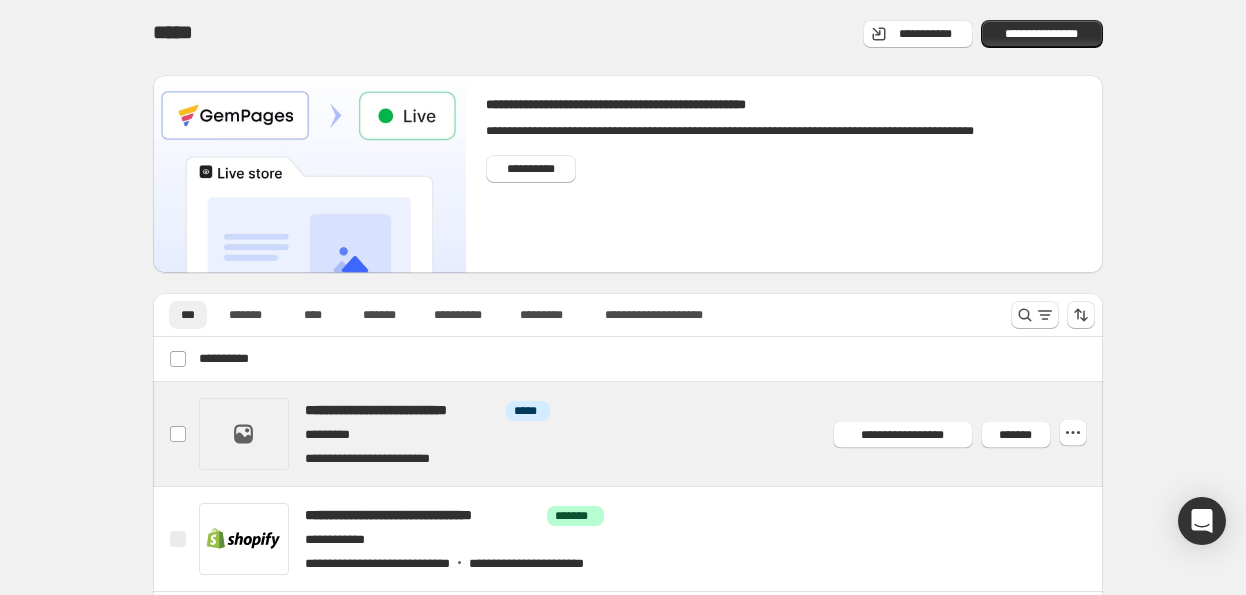 click at bounding box center [651, 434] 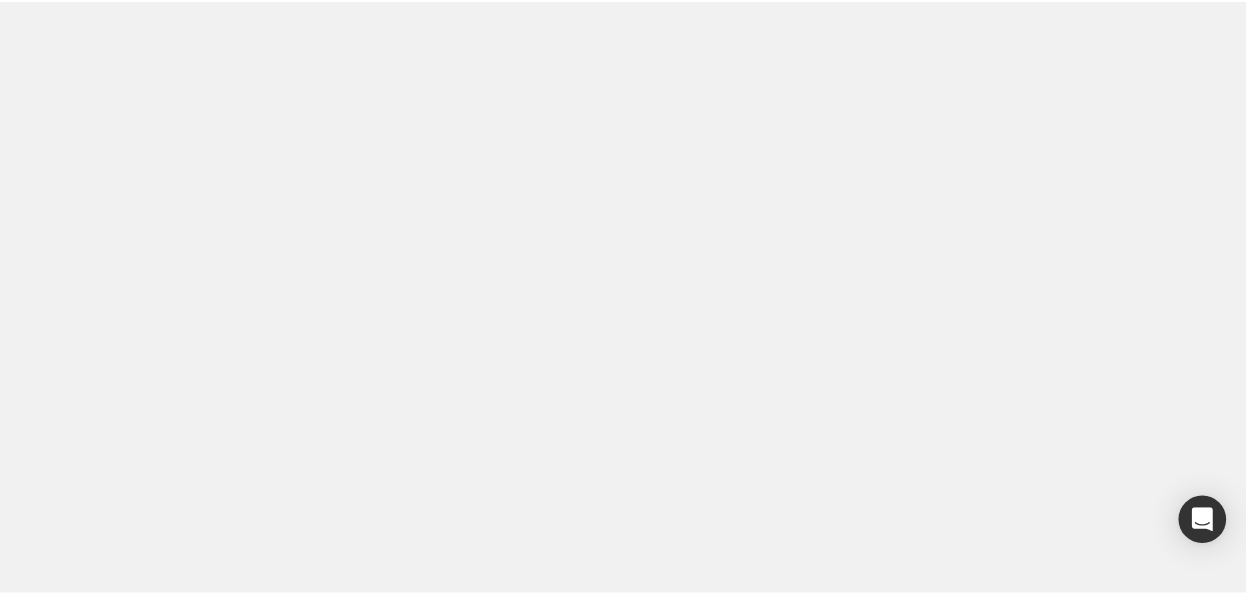scroll, scrollTop: 0, scrollLeft: 0, axis: both 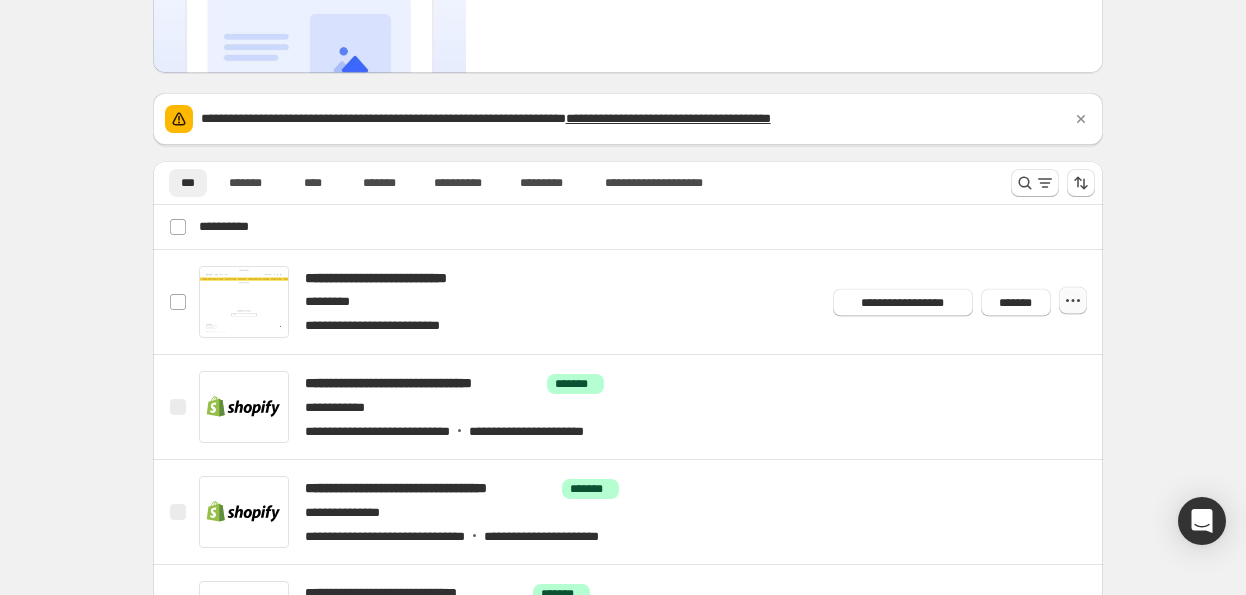 click 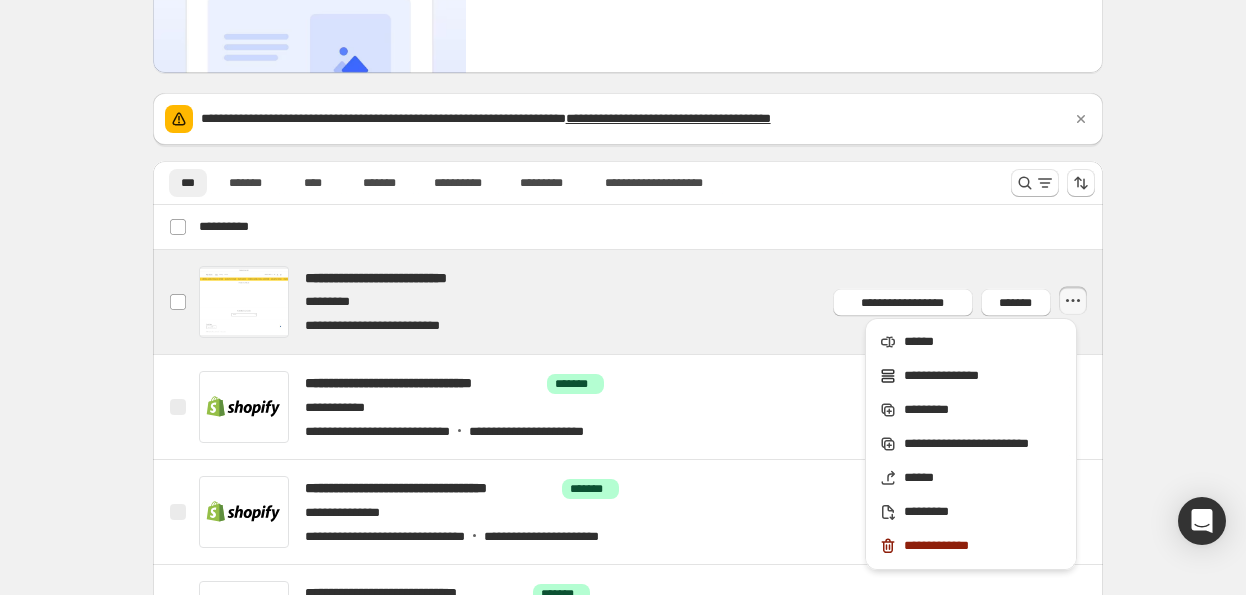 click at bounding box center (651, 302) 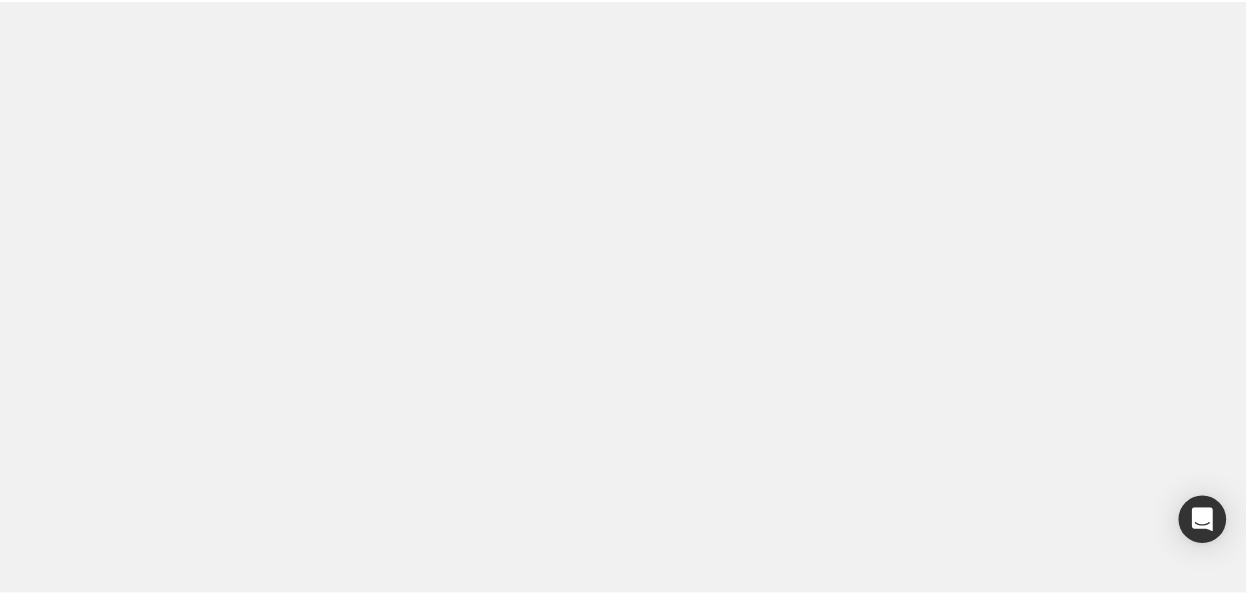 scroll, scrollTop: 0, scrollLeft: 0, axis: both 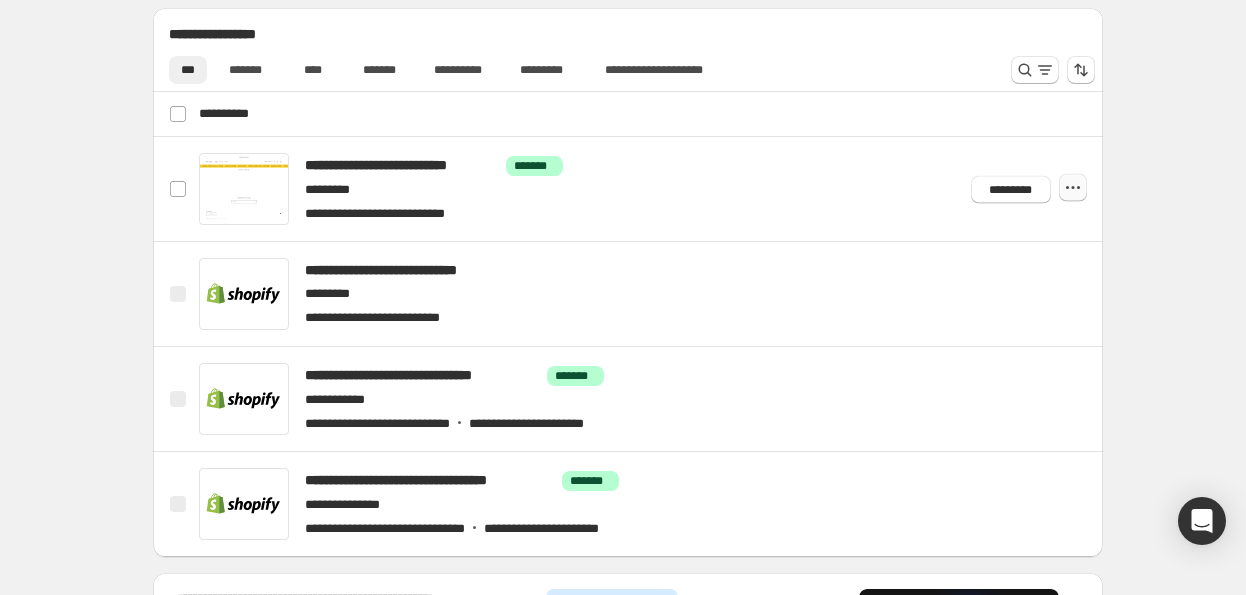 click 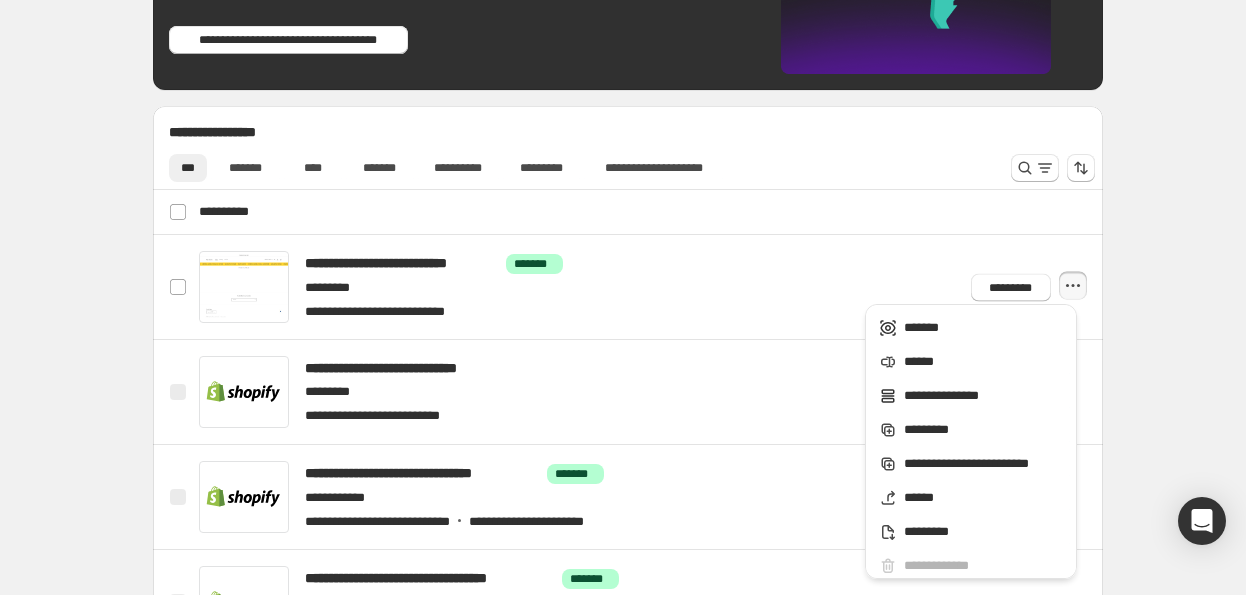 scroll, scrollTop: 600, scrollLeft: 0, axis: vertical 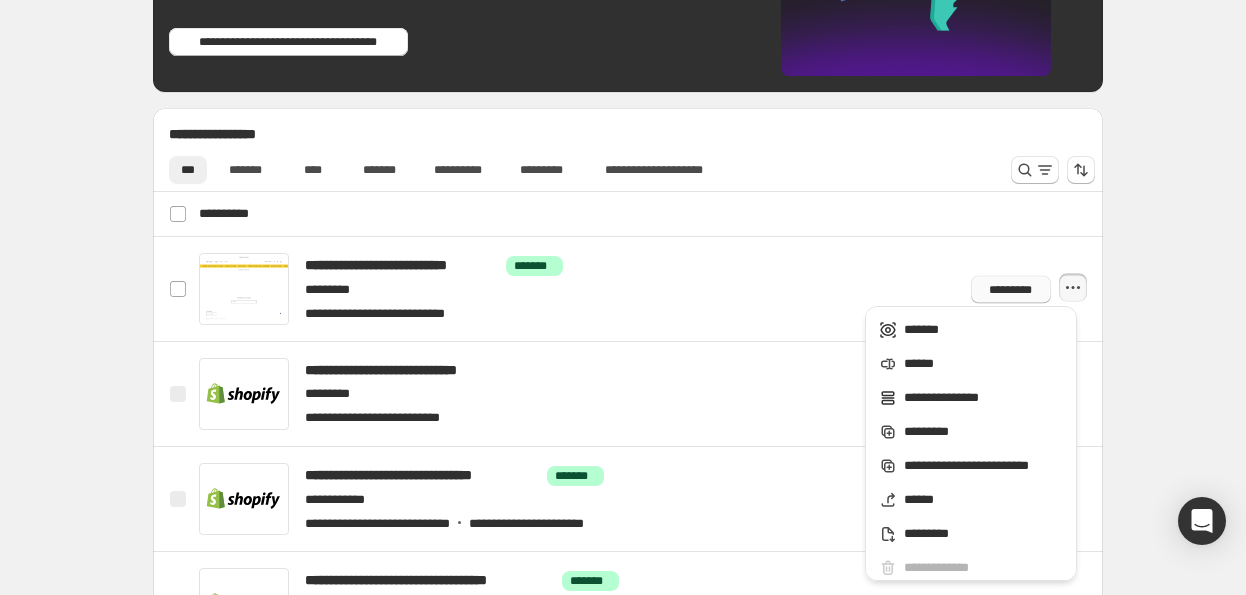 click on "*********" at bounding box center [1010, 289] 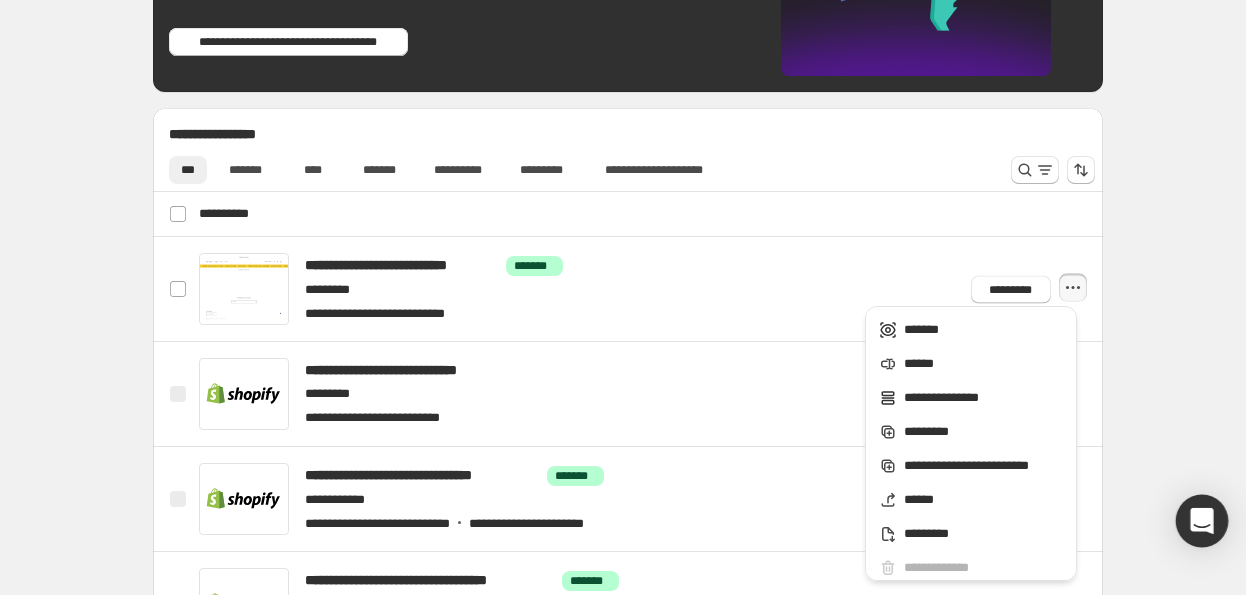 click 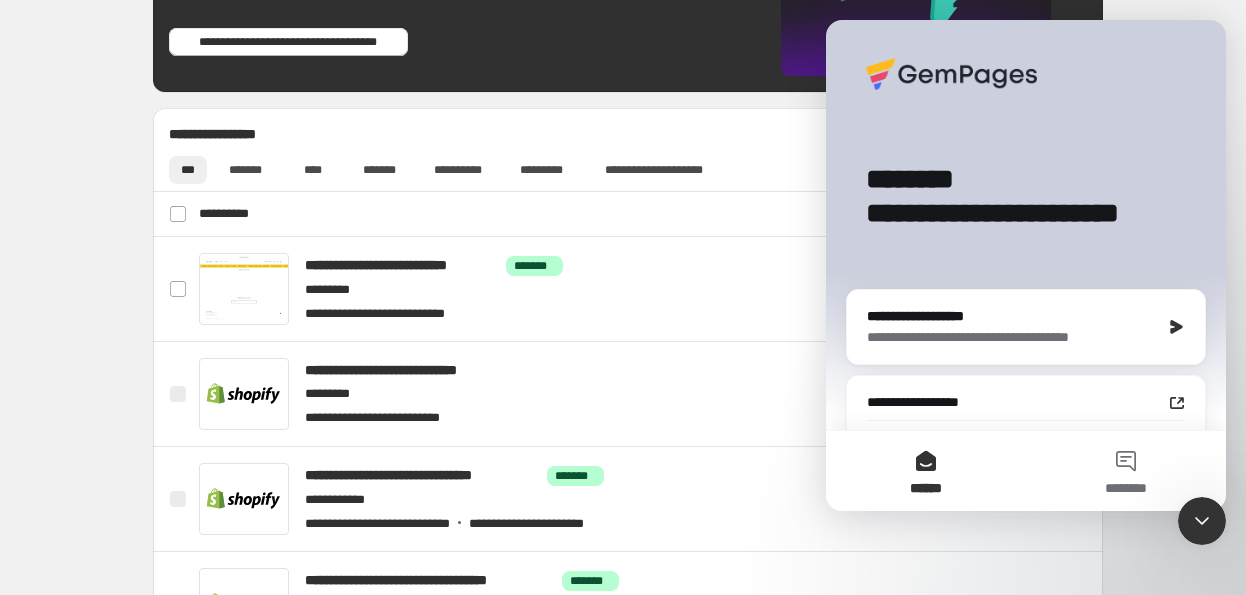 scroll, scrollTop: 0, scrollLeft: 0, axis: both 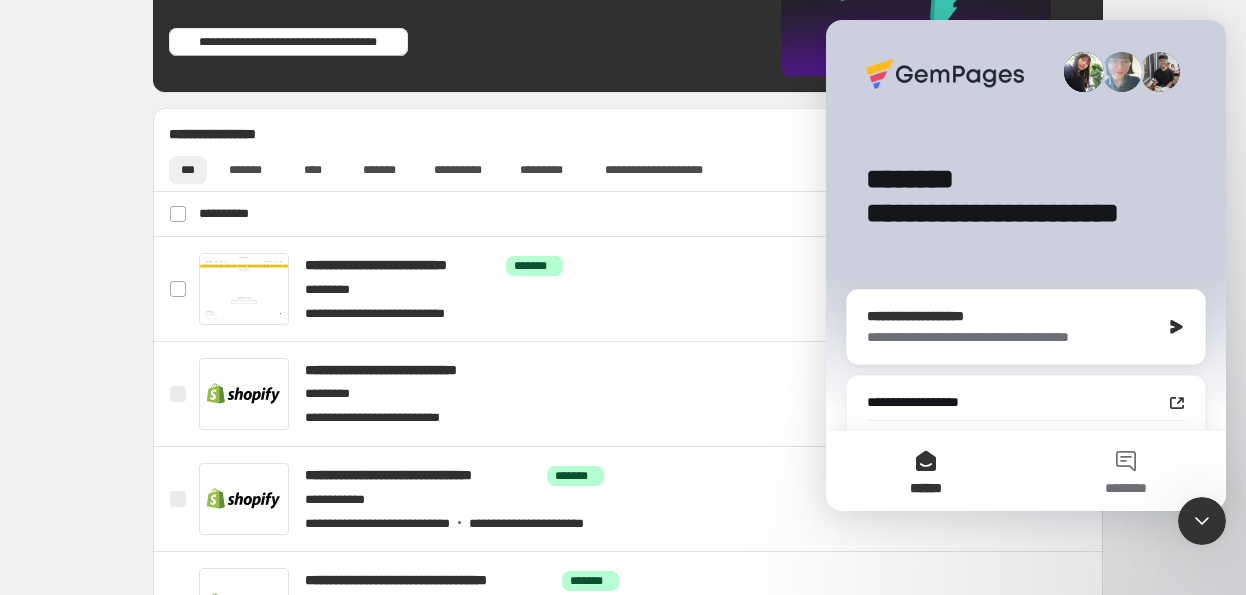 click 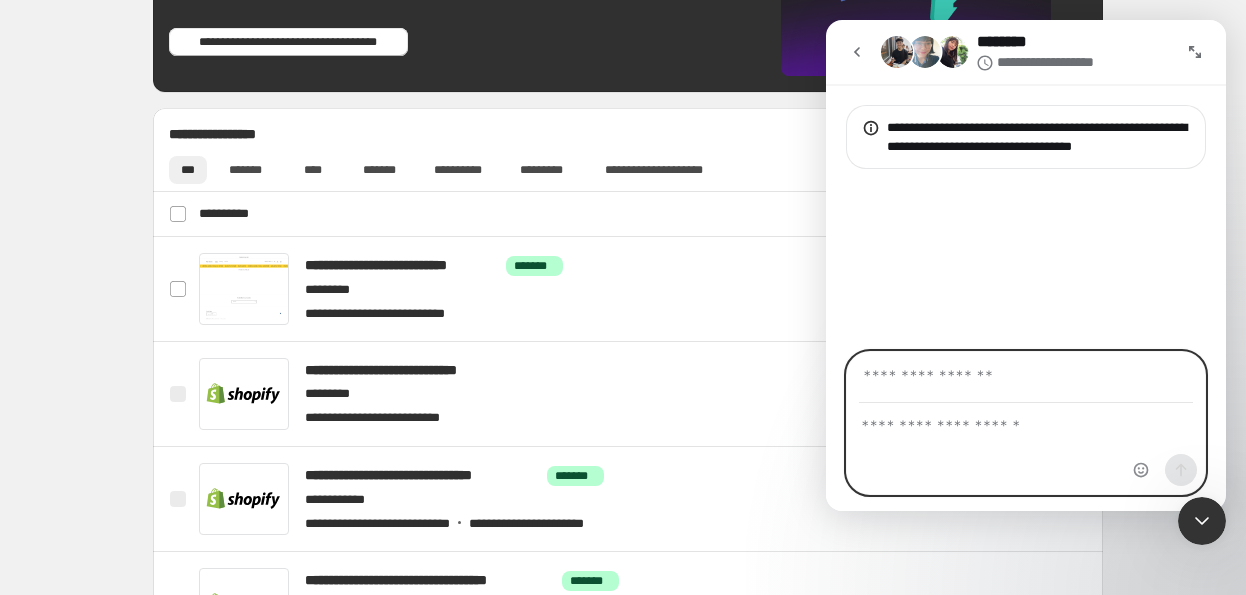 click at bounding box center [1026, 421] 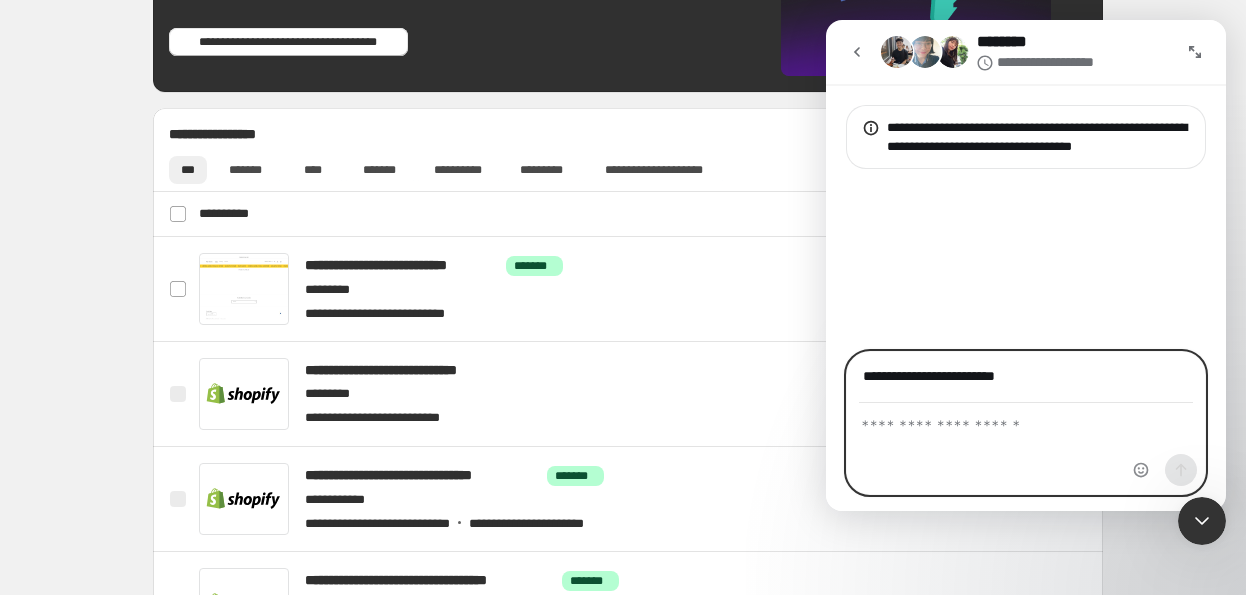 click at bounding box center [1026, 421] 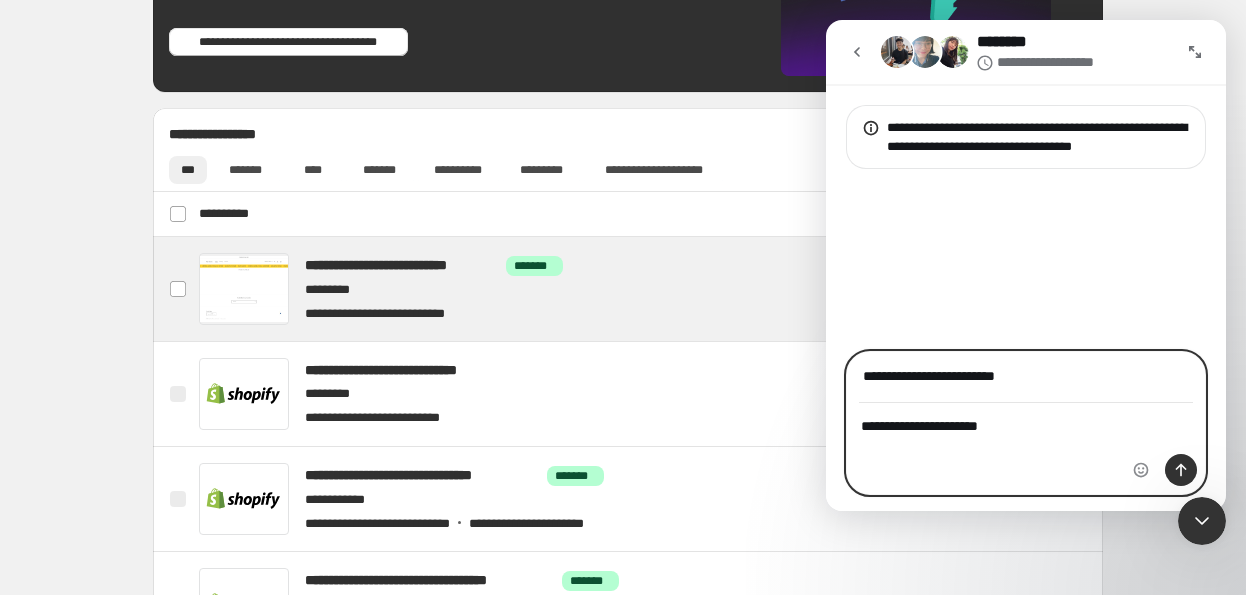 type on "**********" 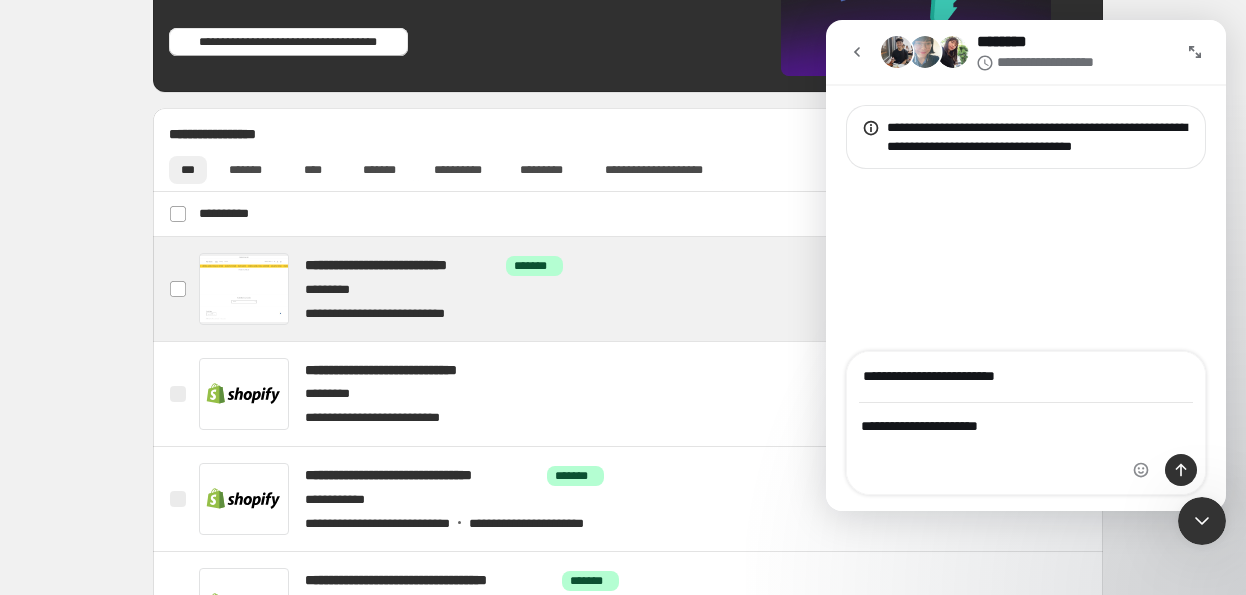 click at bounding box center (651, 289) 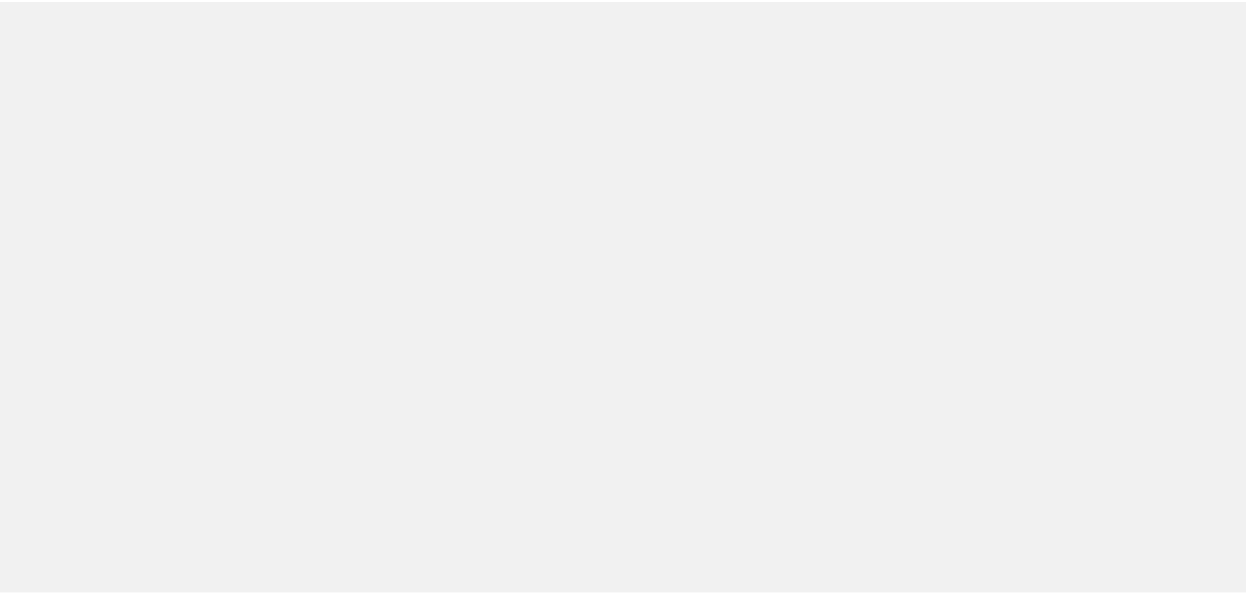 scroll, scrollTop: 0, scrollLeft: 0, axis: both 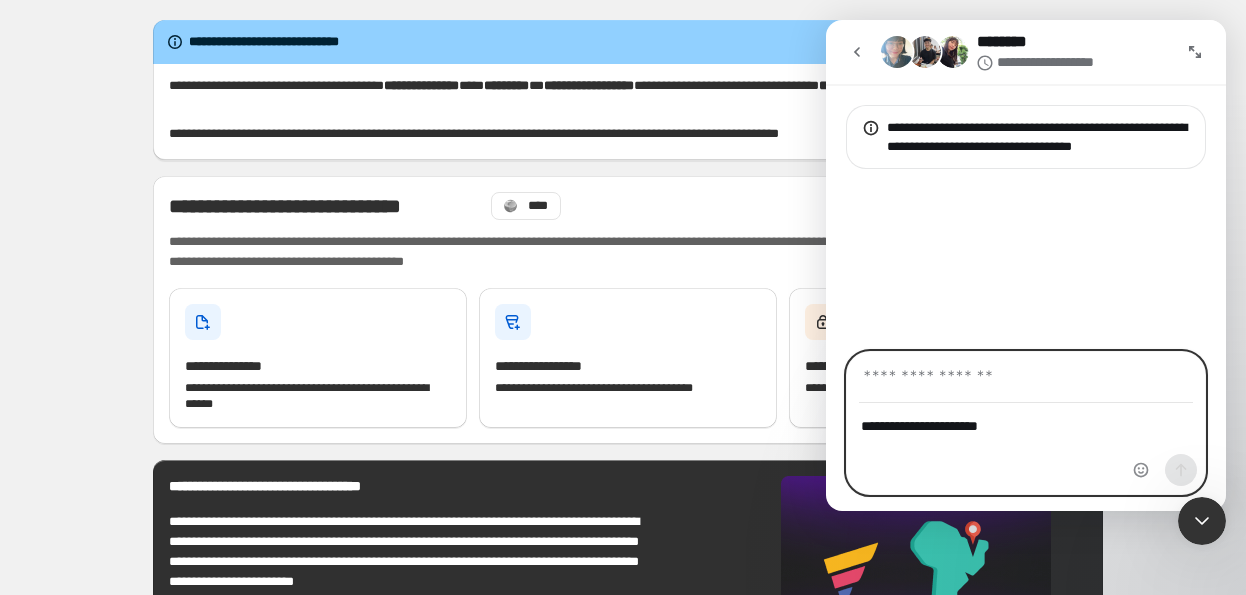 drag, startPoint x: 1041, startPoint y: 426, endPoint x: 756, endPoint y: 440, distance: 285.34366 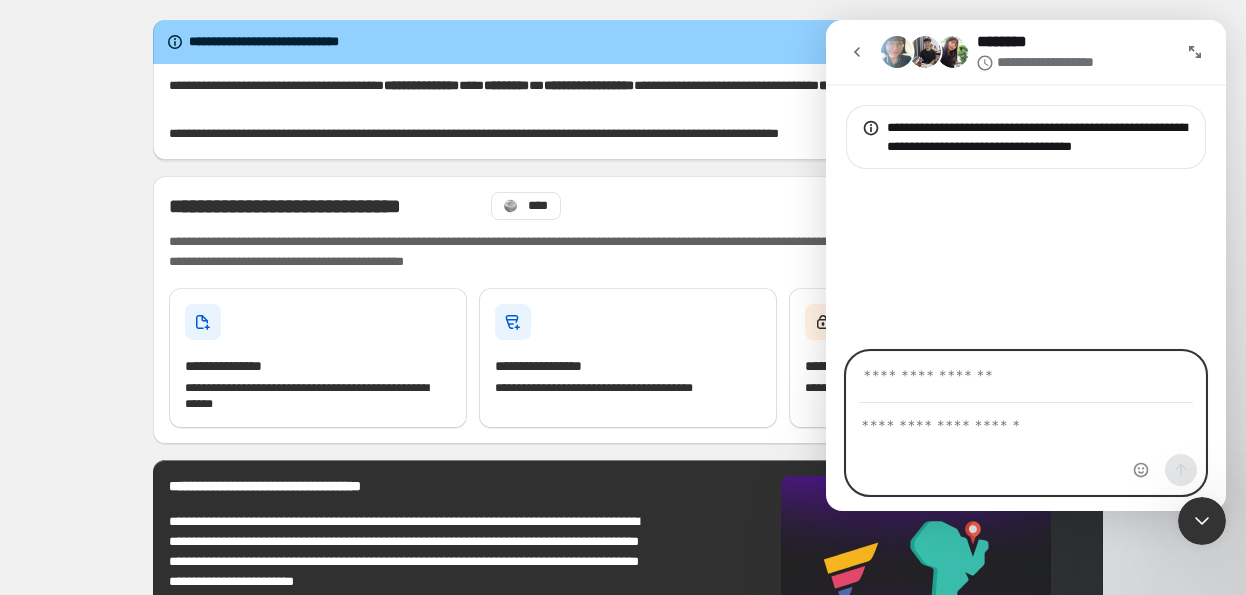 type 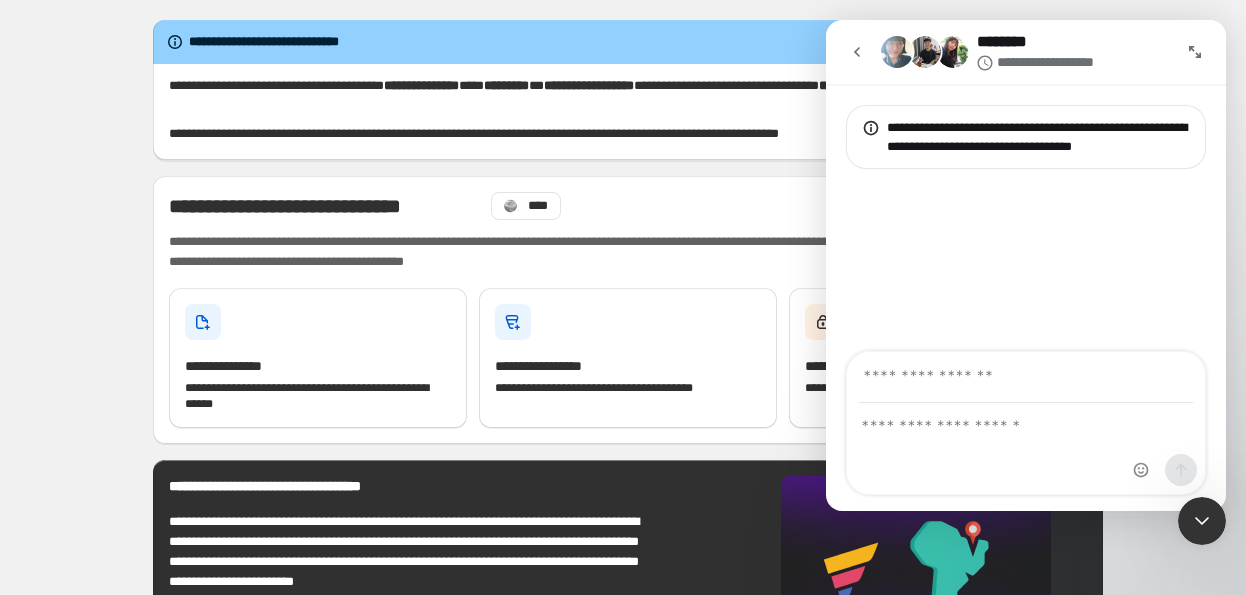click at bounding box center [857, 52] 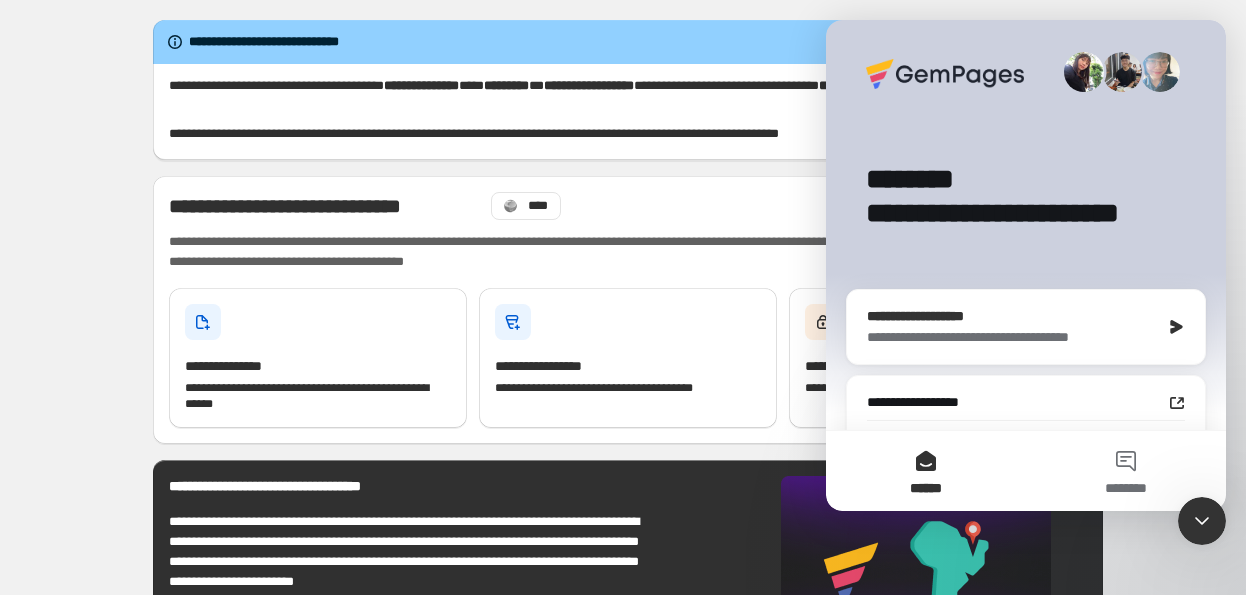 click on "**********" at bounding box center [1009, 337] 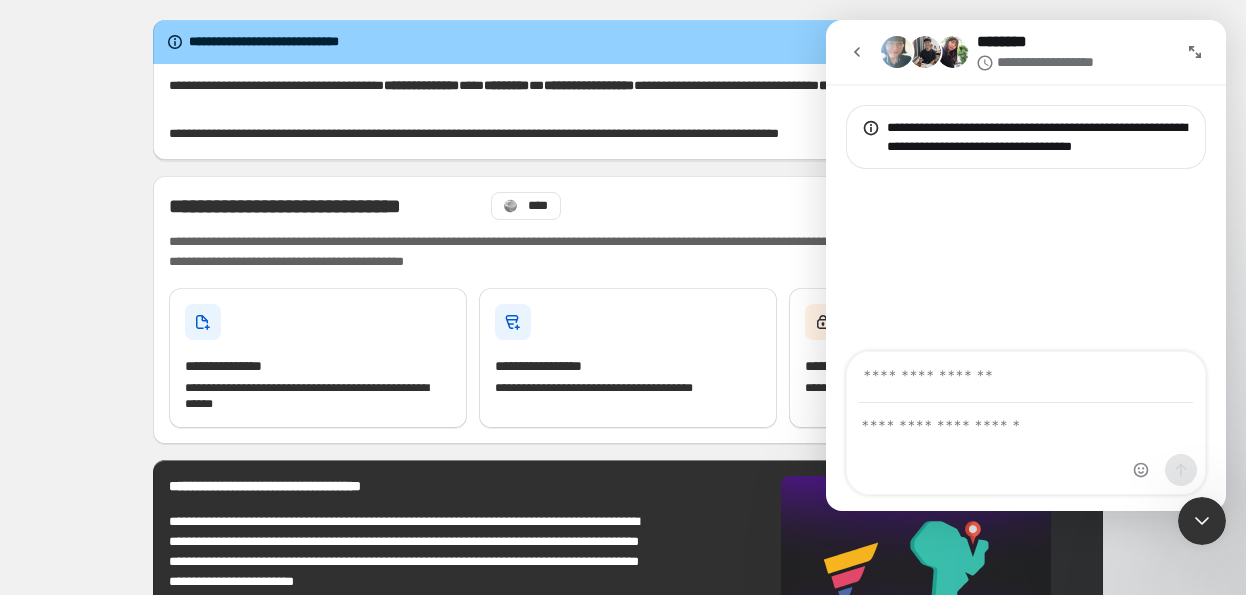 click 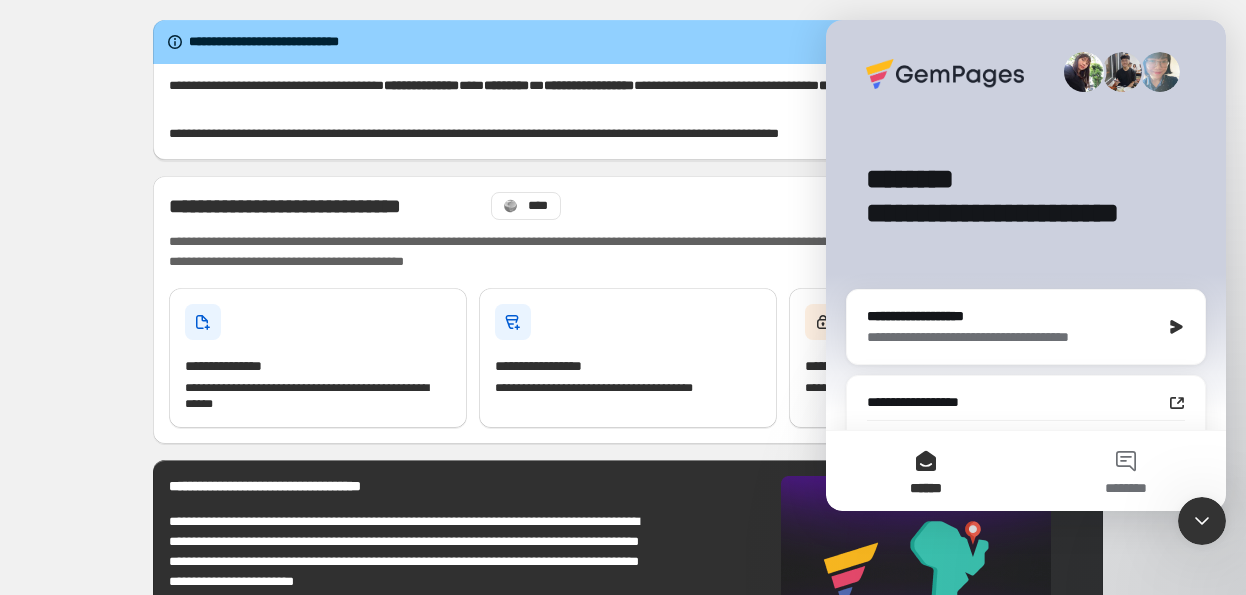 click 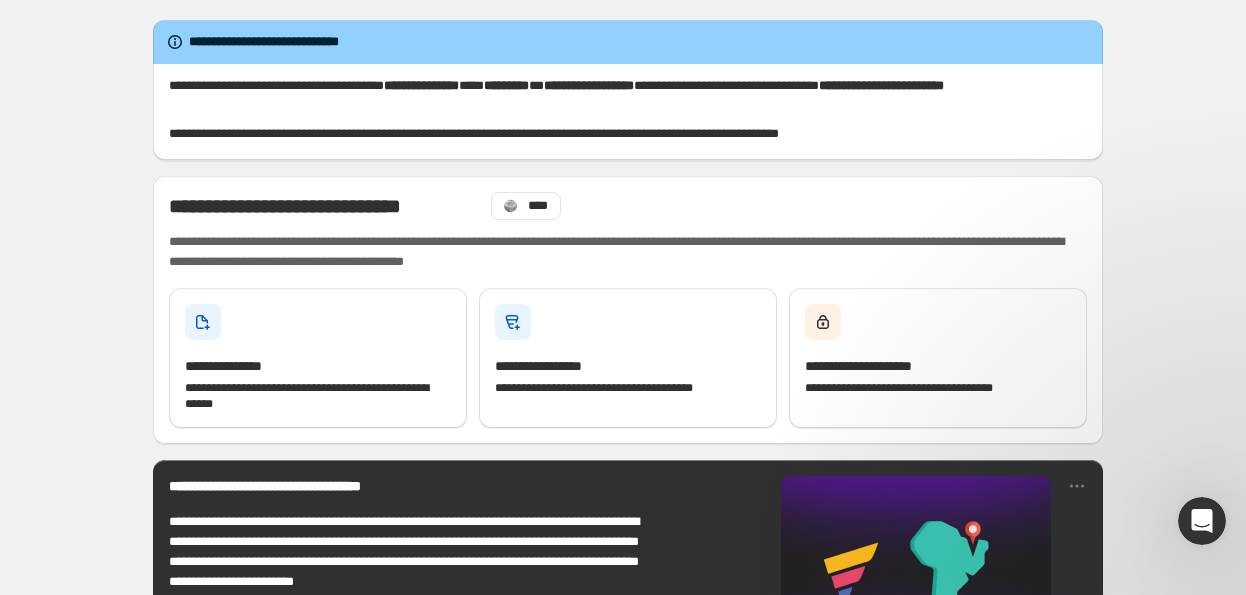scroll, scrollTop: 0, scrollLeft: 0, axis: both 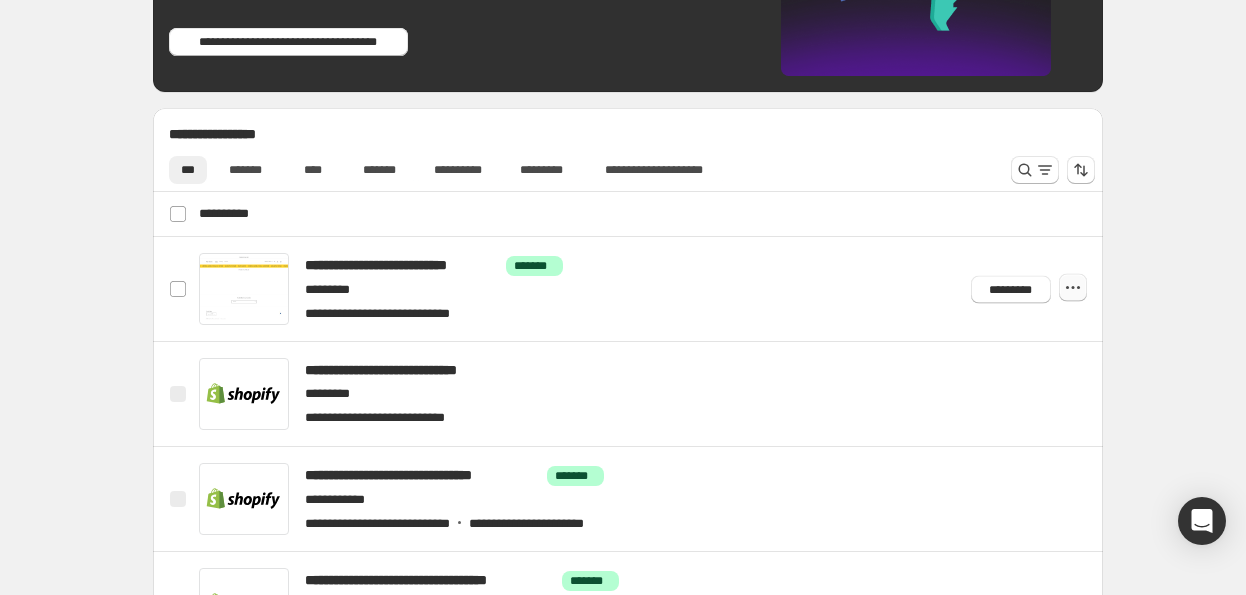 click 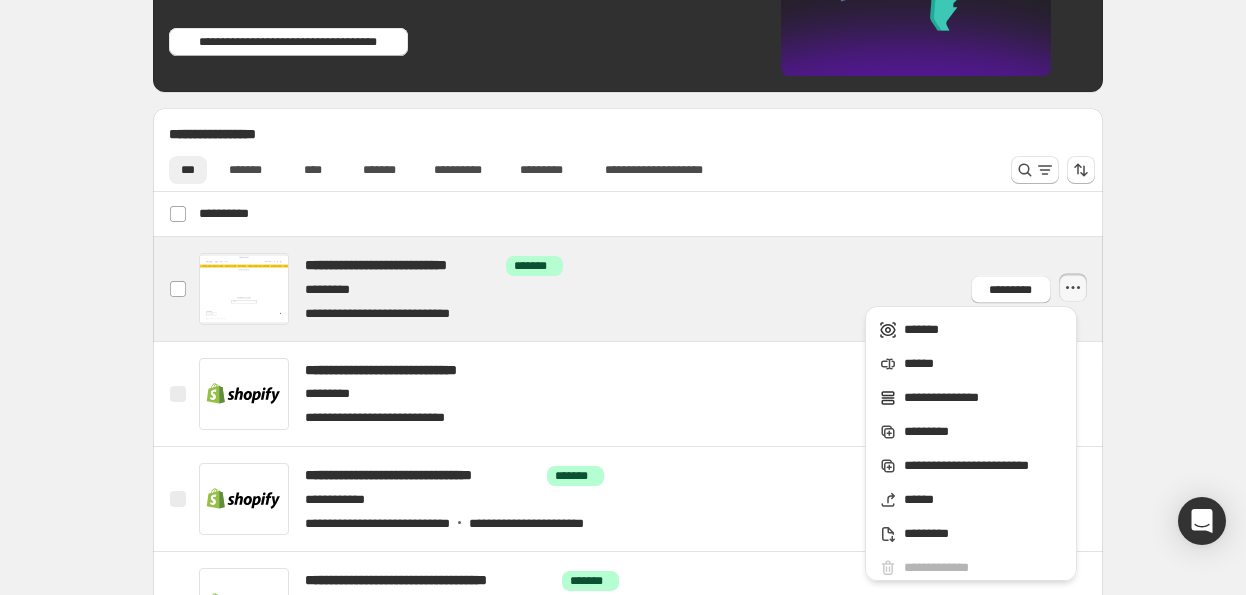 click at bounding box center (651, 289) 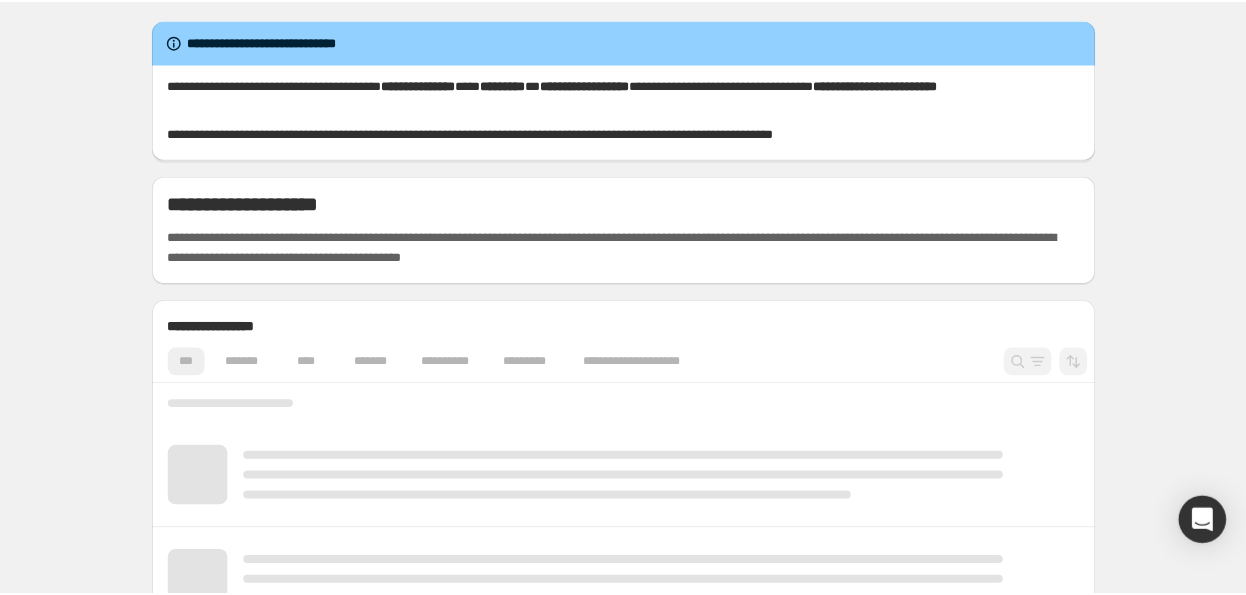 scroll, scrollTop: 0, scrollLeft: 0, axis: both 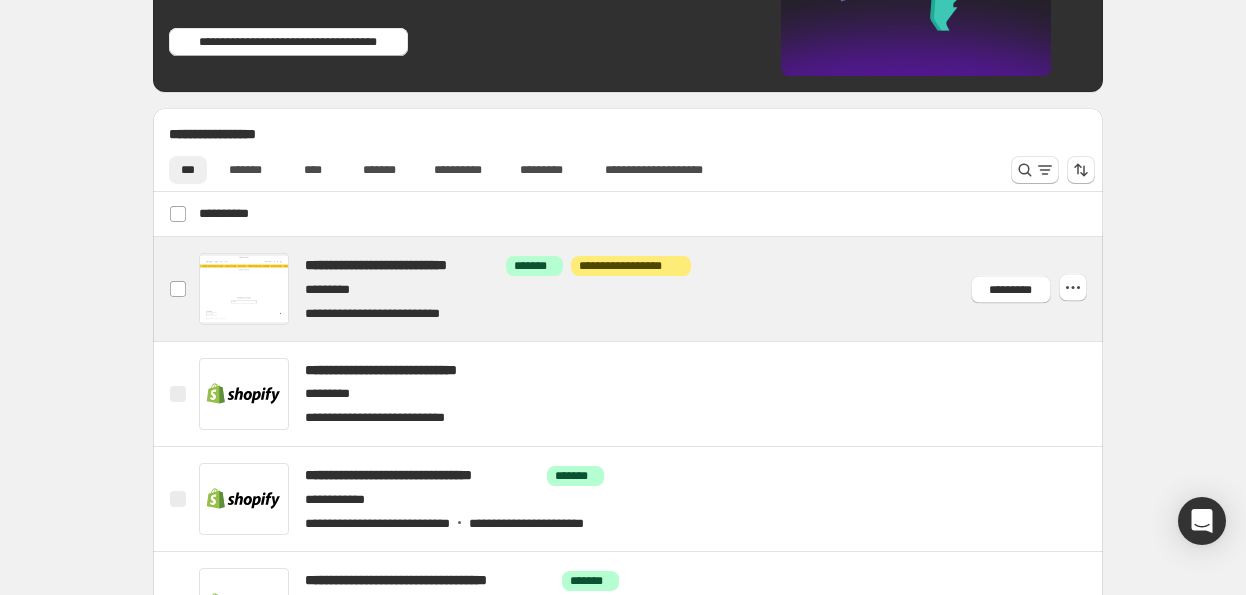 click at bounding box center (651, 289) 